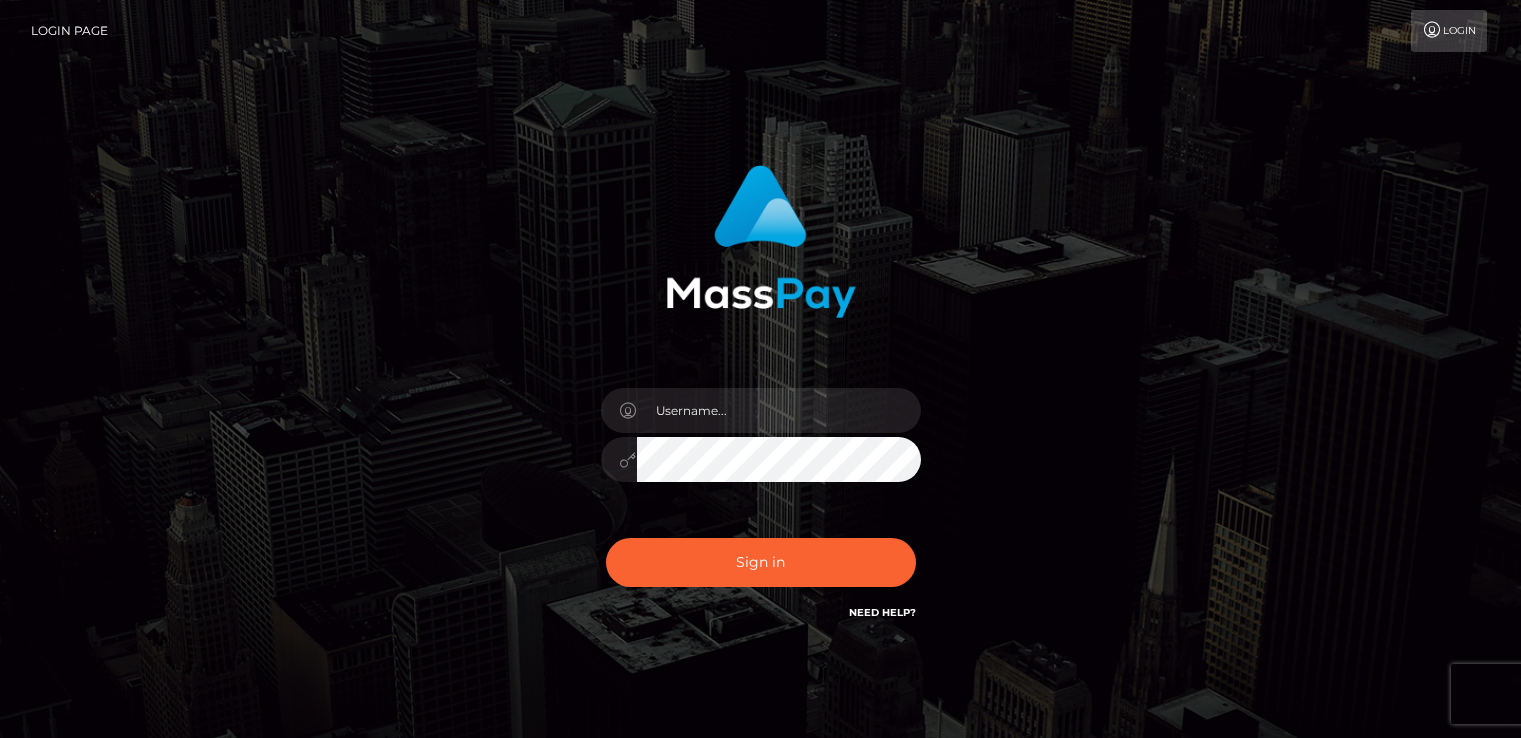 scroll, scrollTop: 0, scrollLeft: 0, axis: both 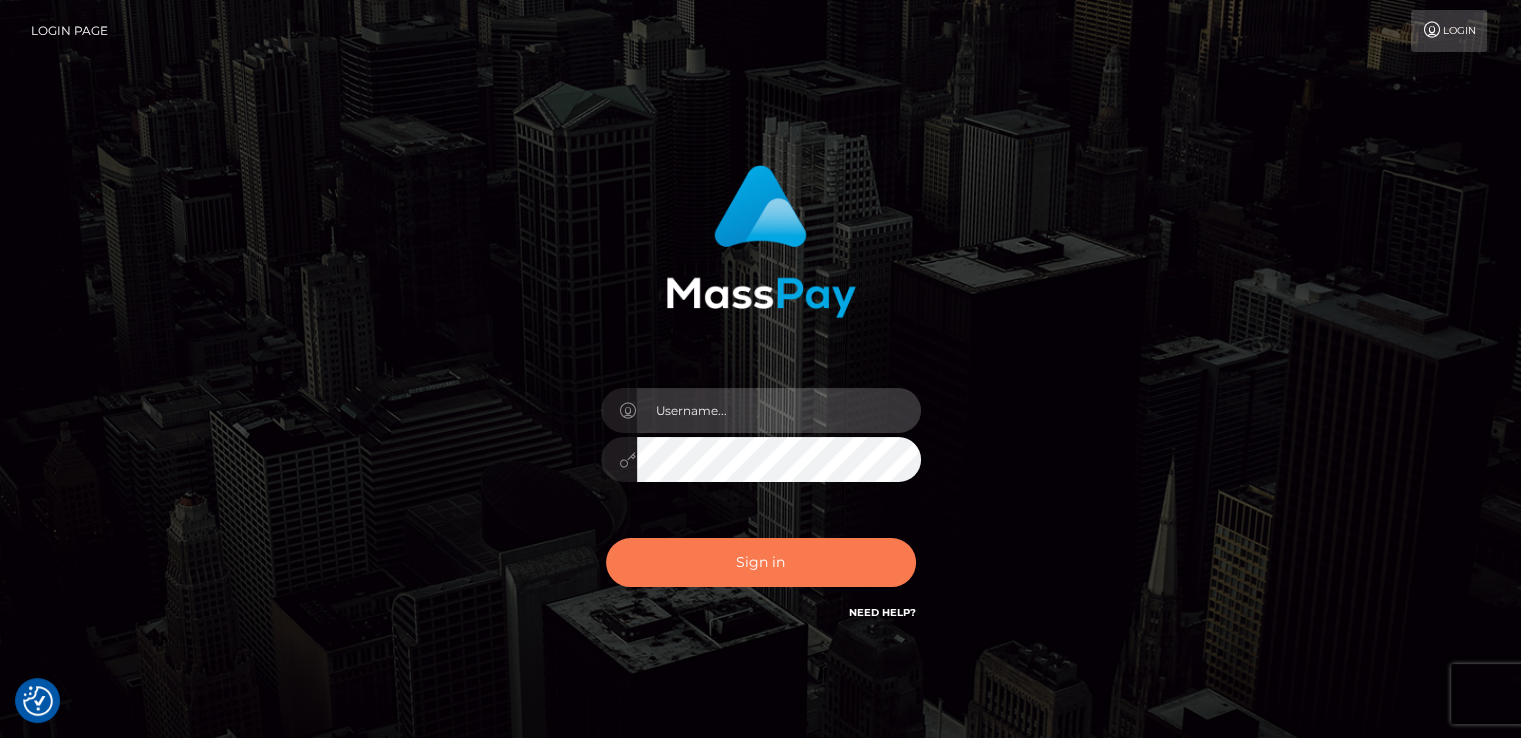 type on "catalinad" 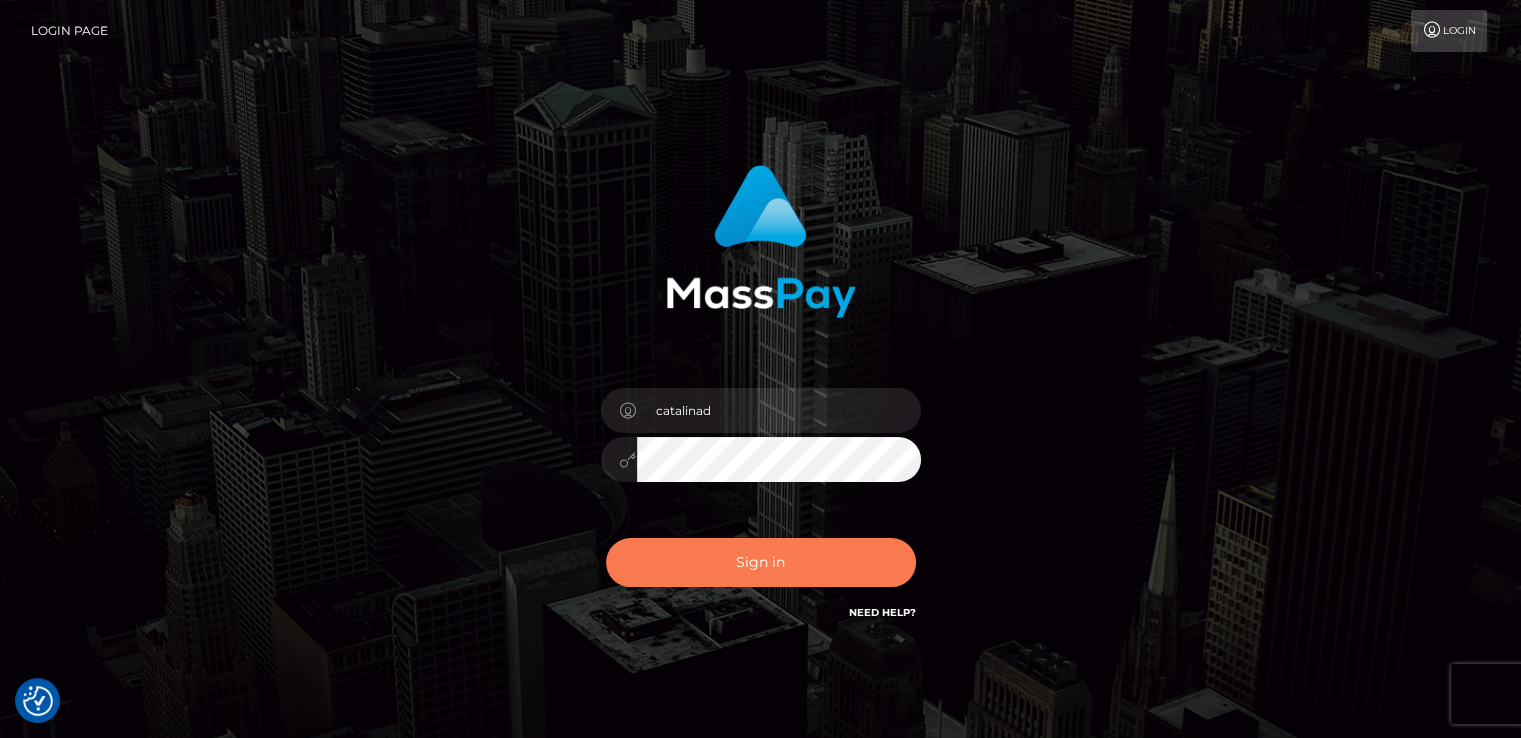click on "Sign in" at bounding box center (761, 562) 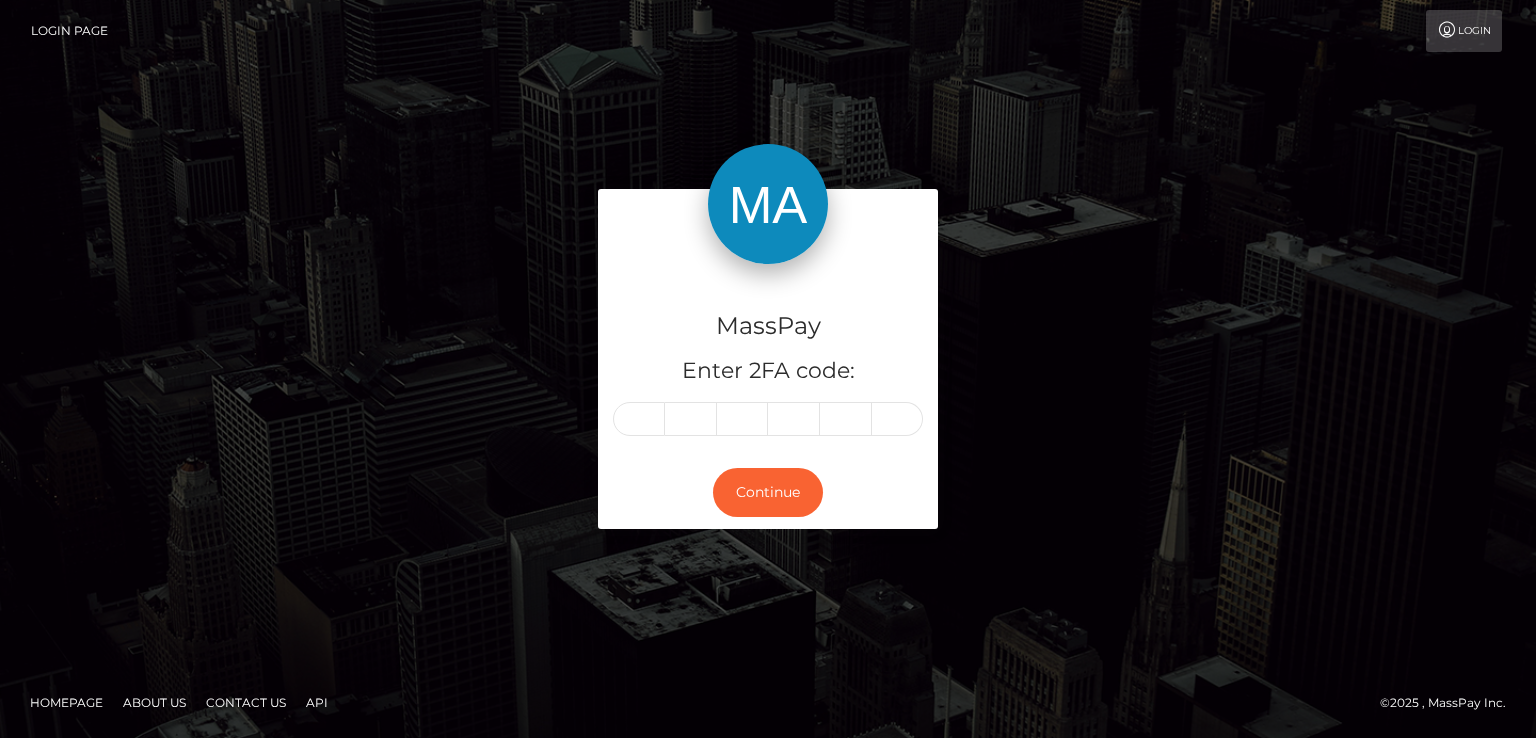 scroll, scrollTop: 0, scrollLeft: 0, axis: both 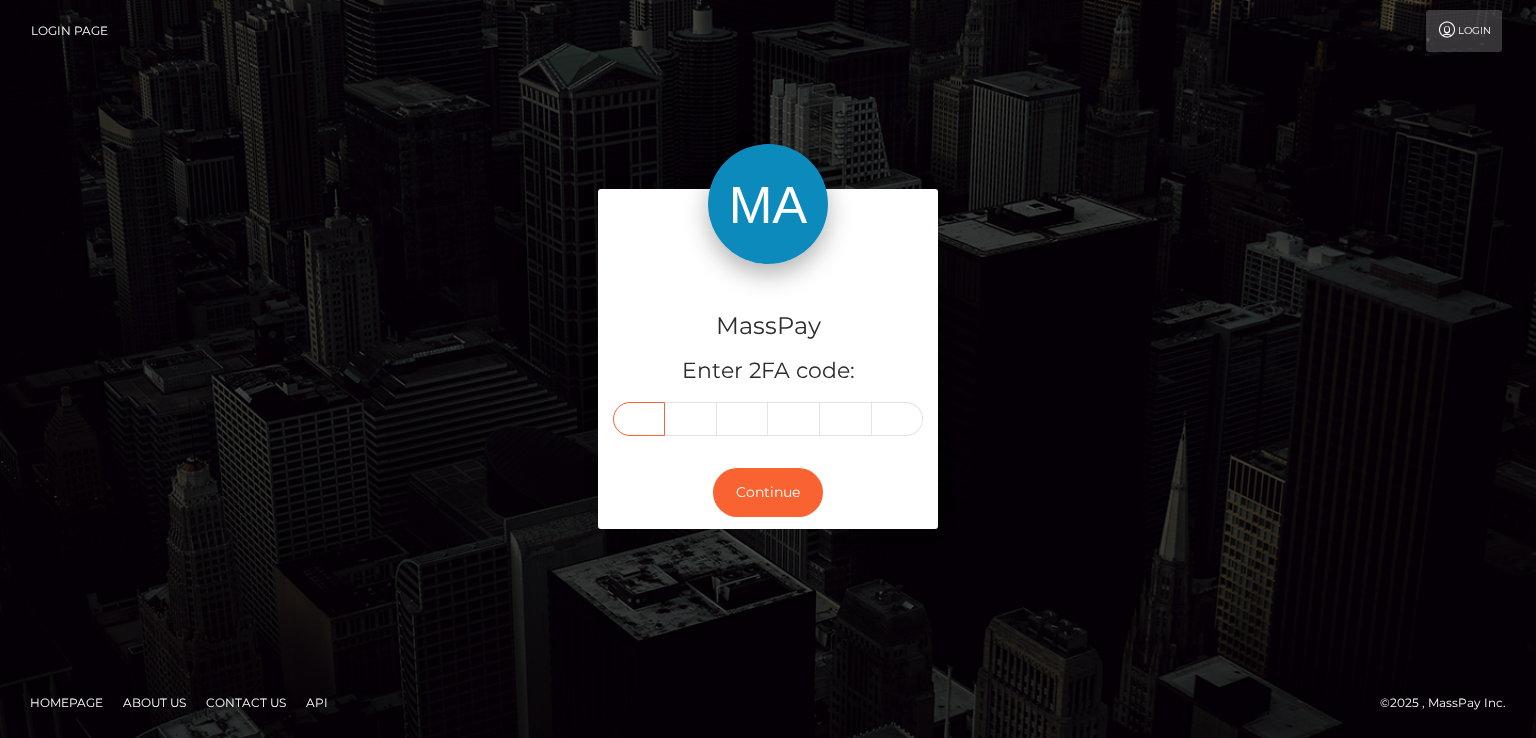 click at bounding box center [639, 419] 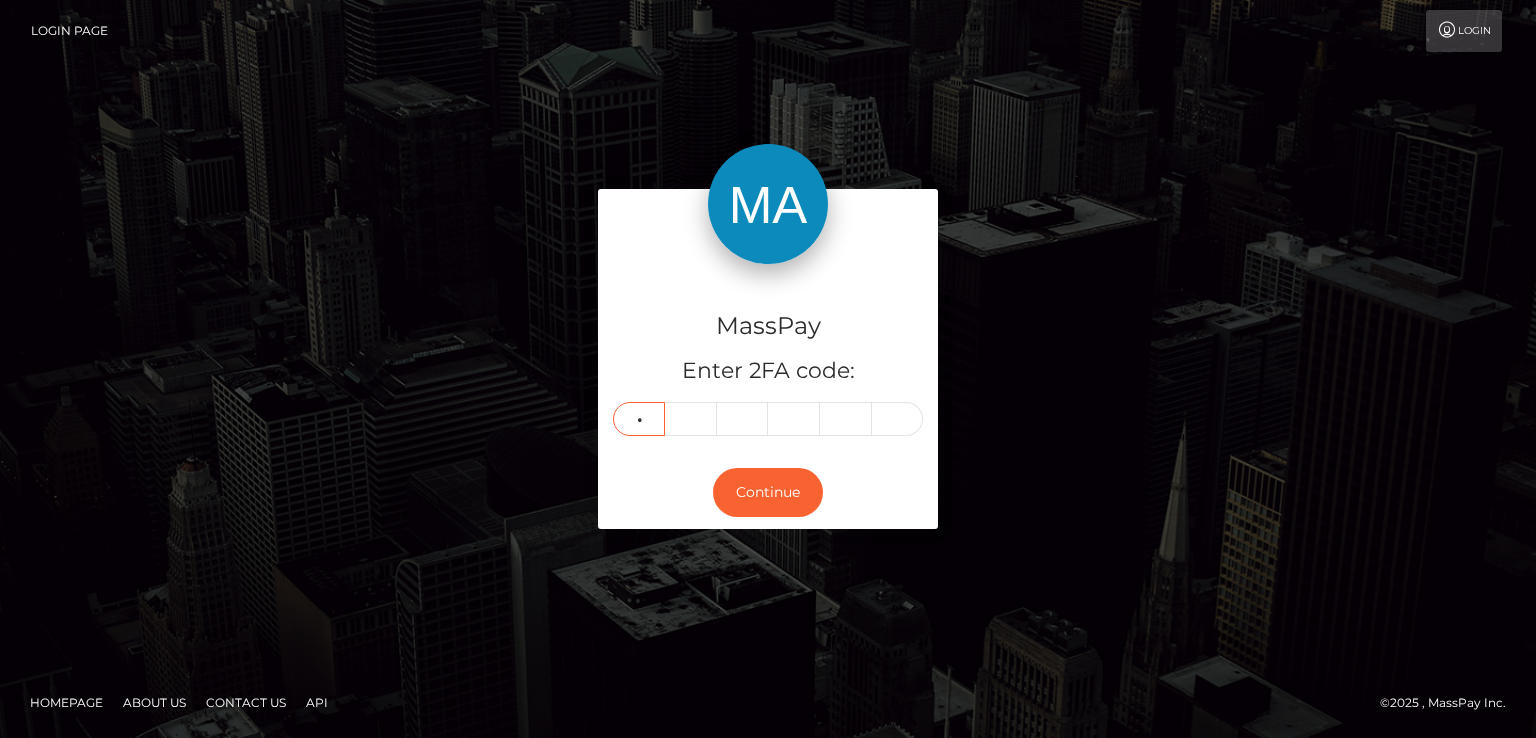 type on "6" 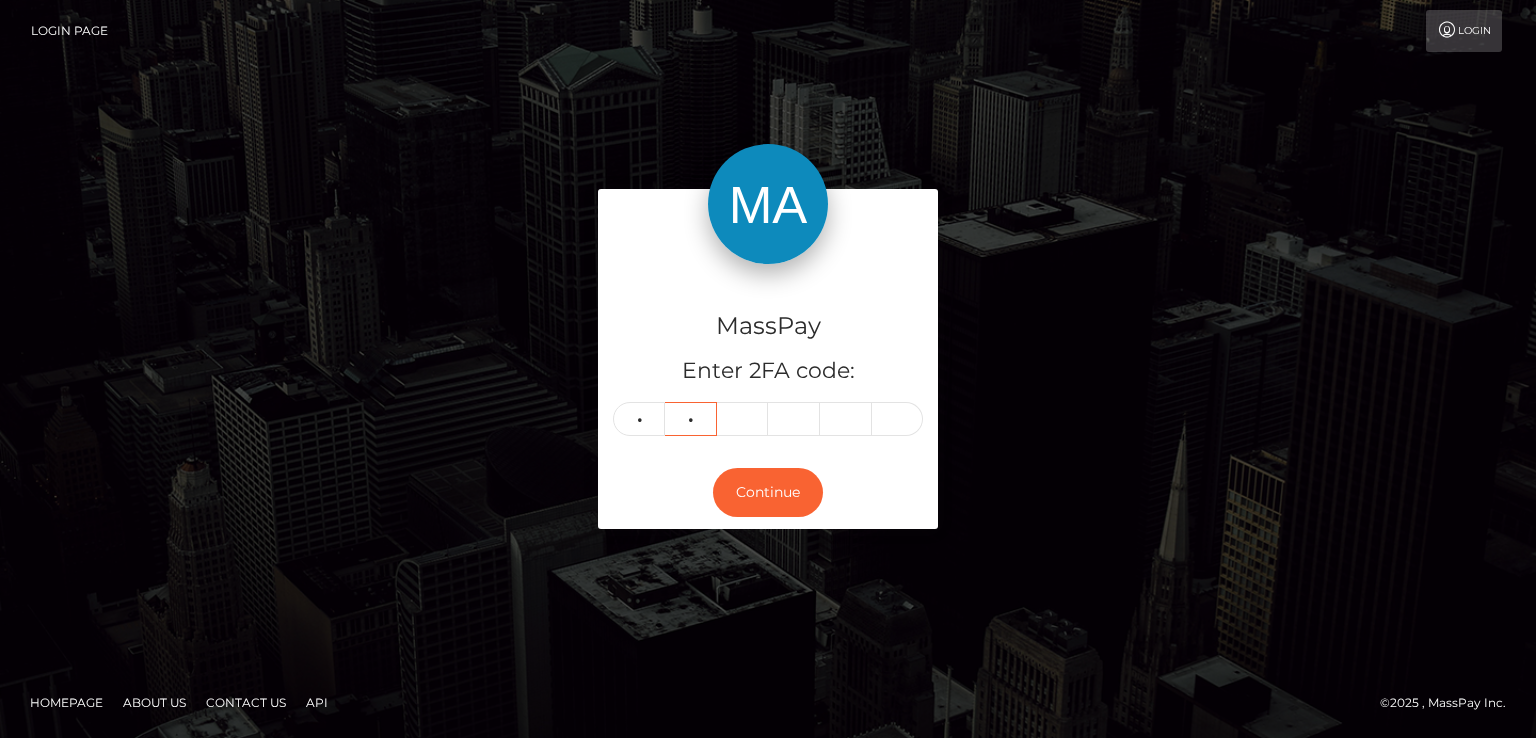 type on "7" 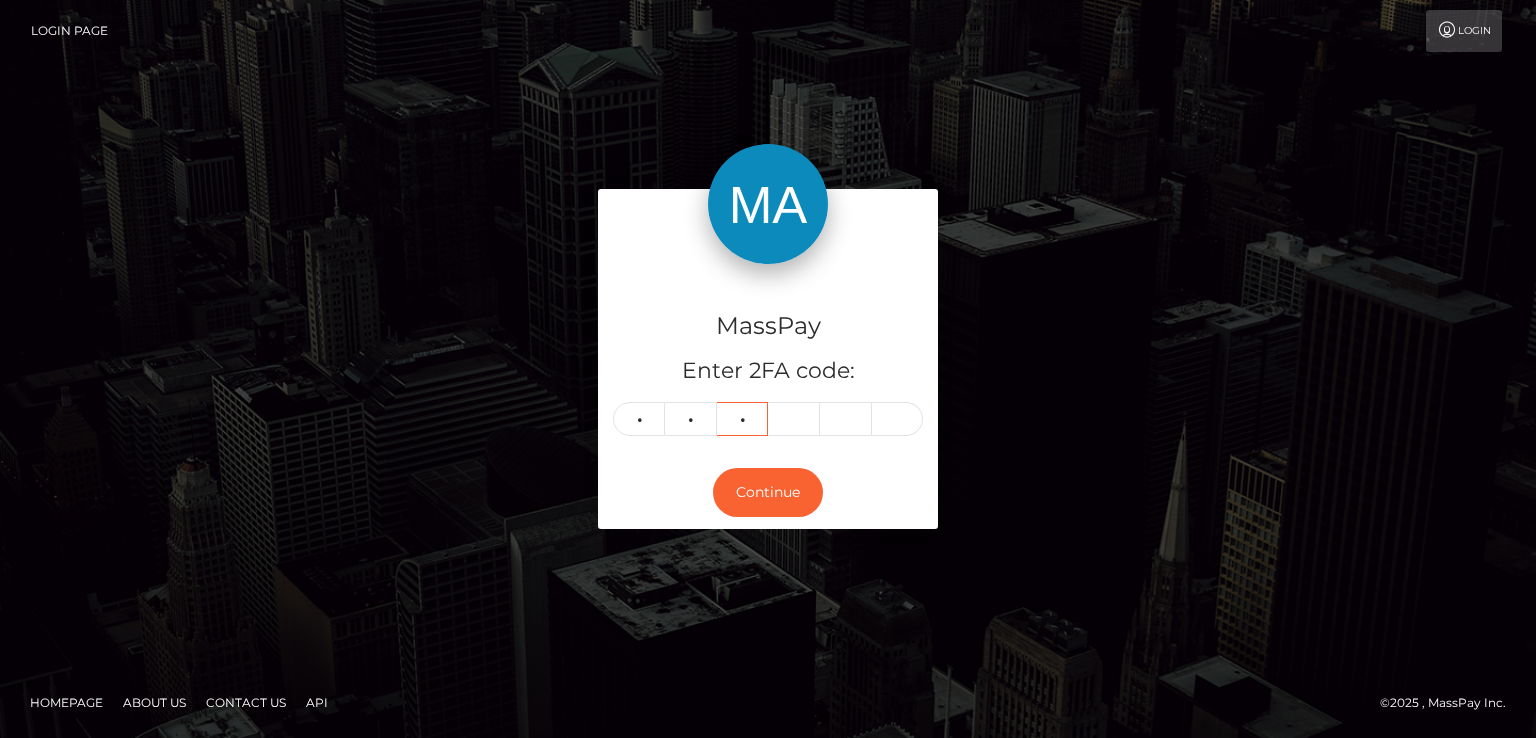type on "5" 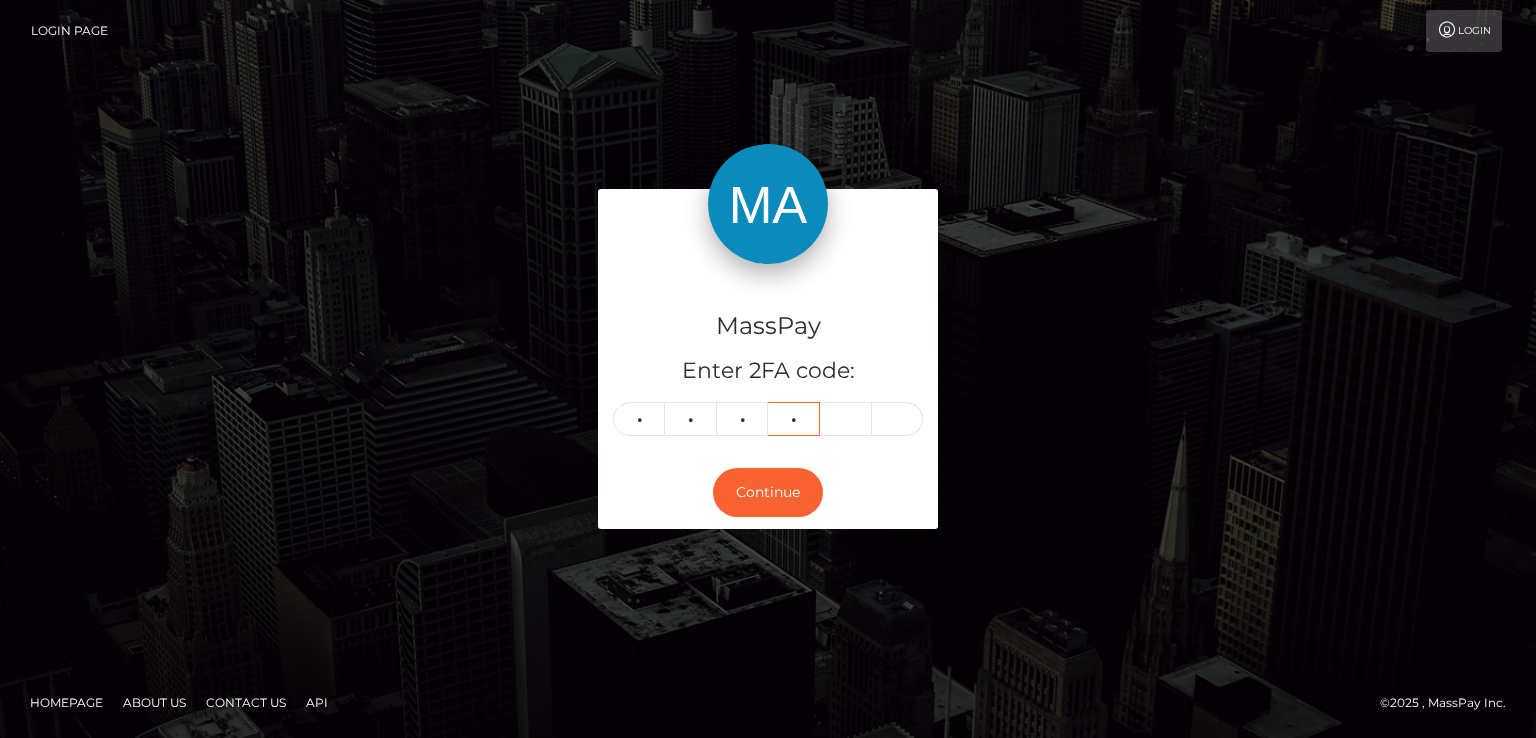 type on "8" 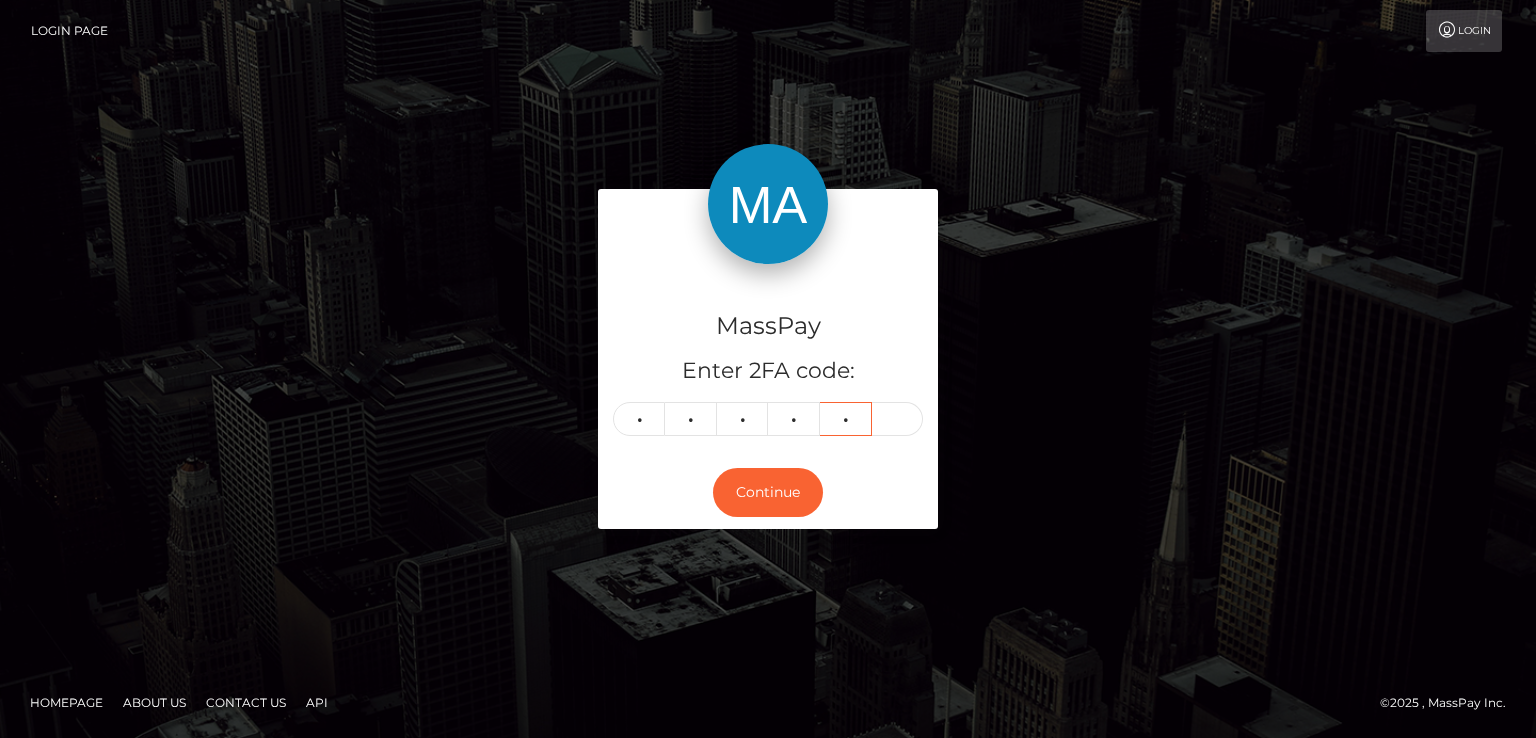 type on "7" 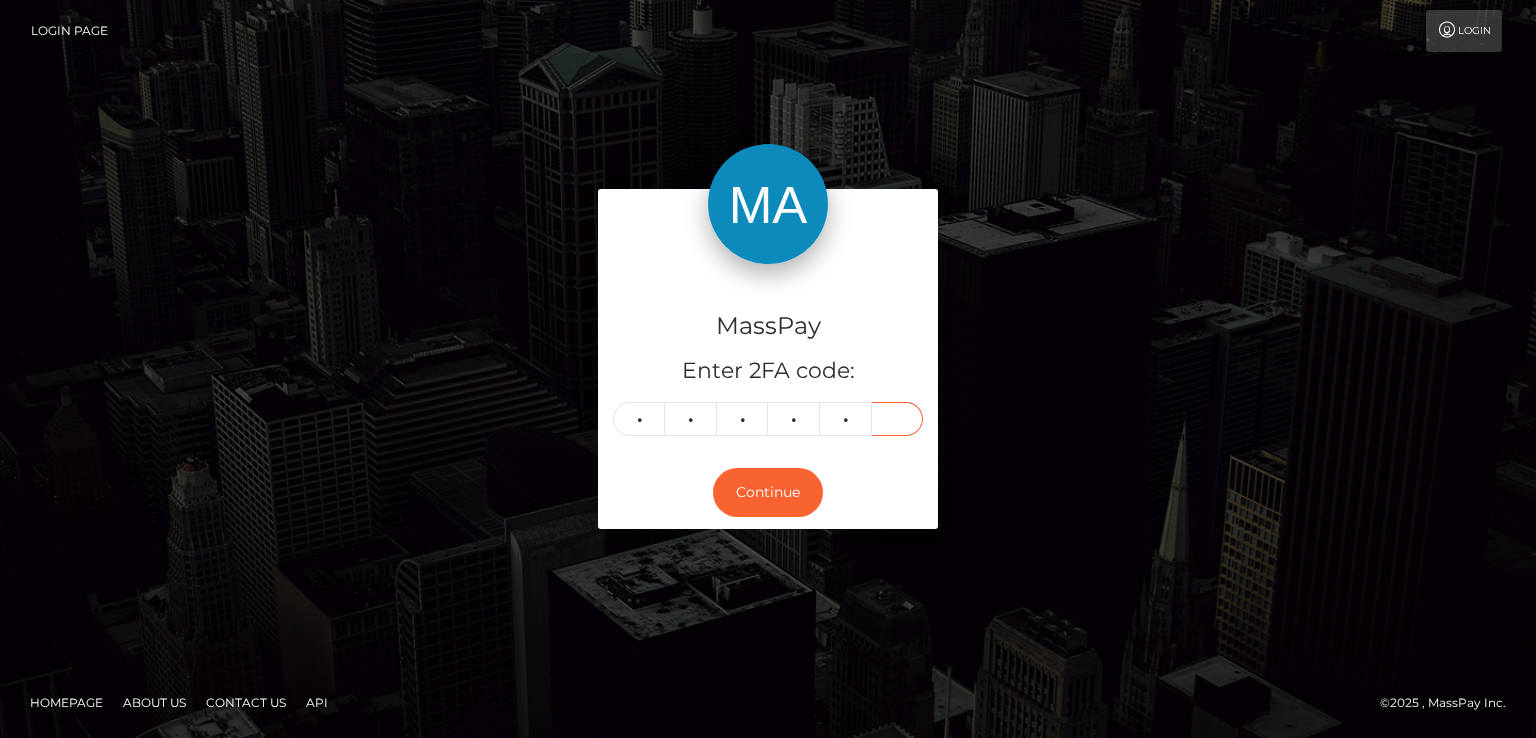 type on "7" 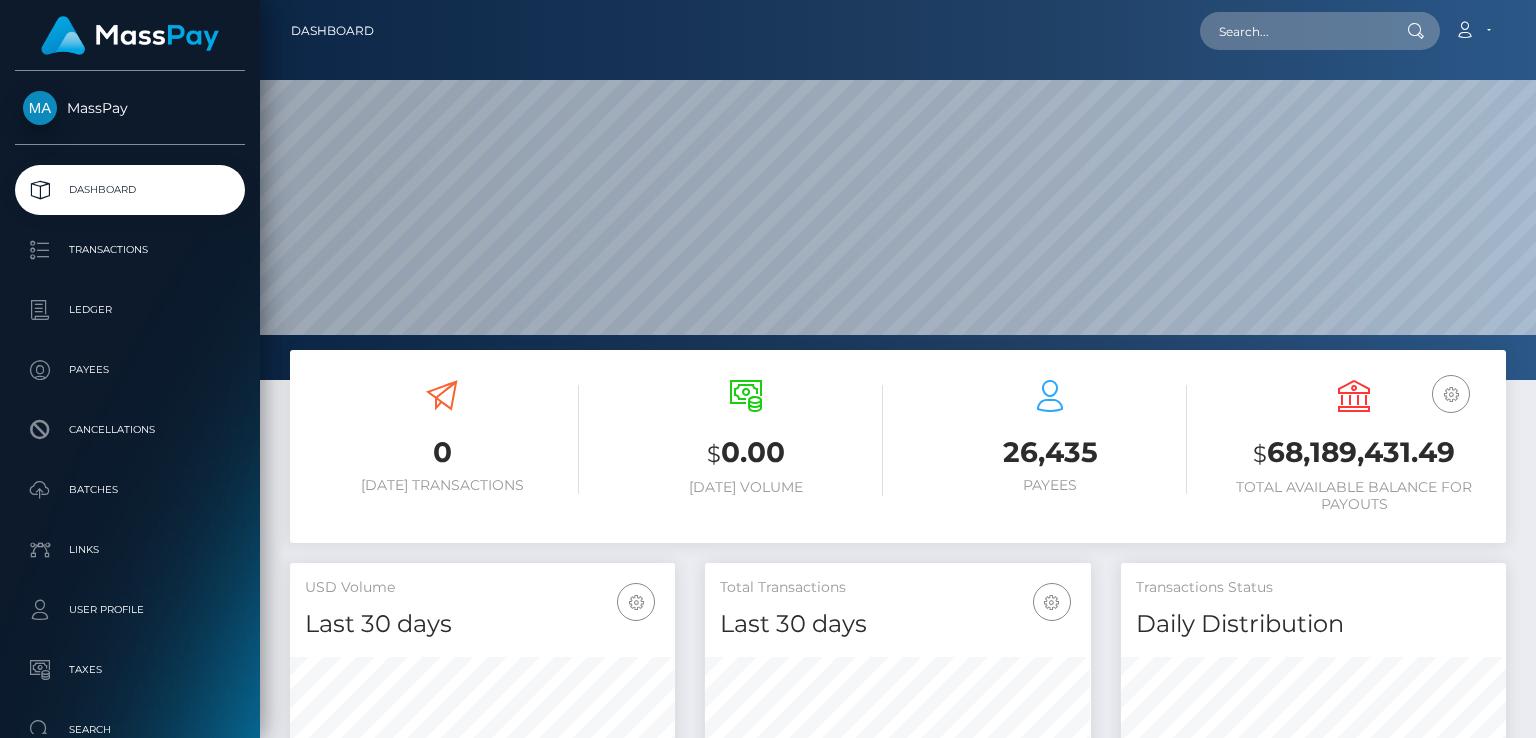 scroll, scrollTop: 0, scrollLeft: 0, axis: both 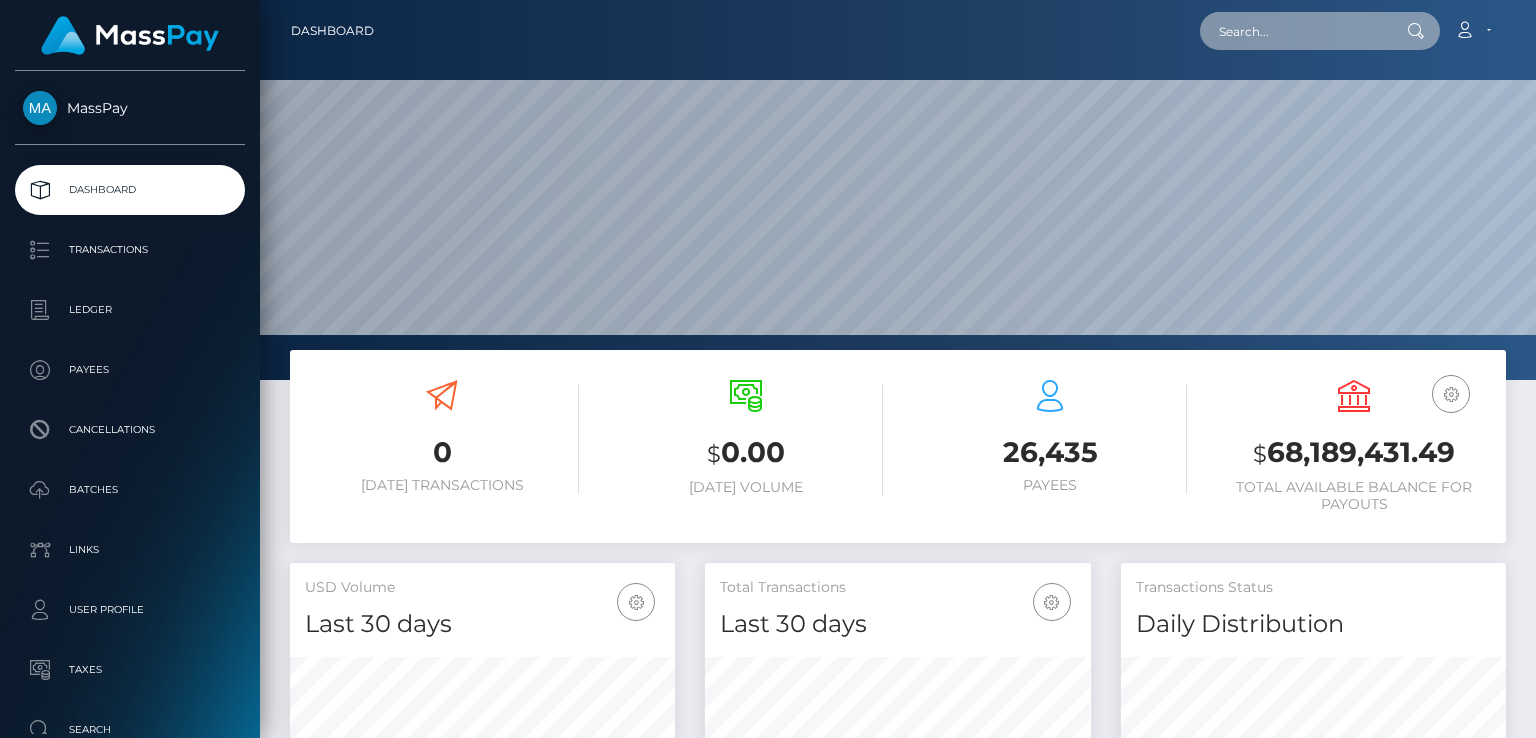paste on "MSPc3cda0b342cf3c0" 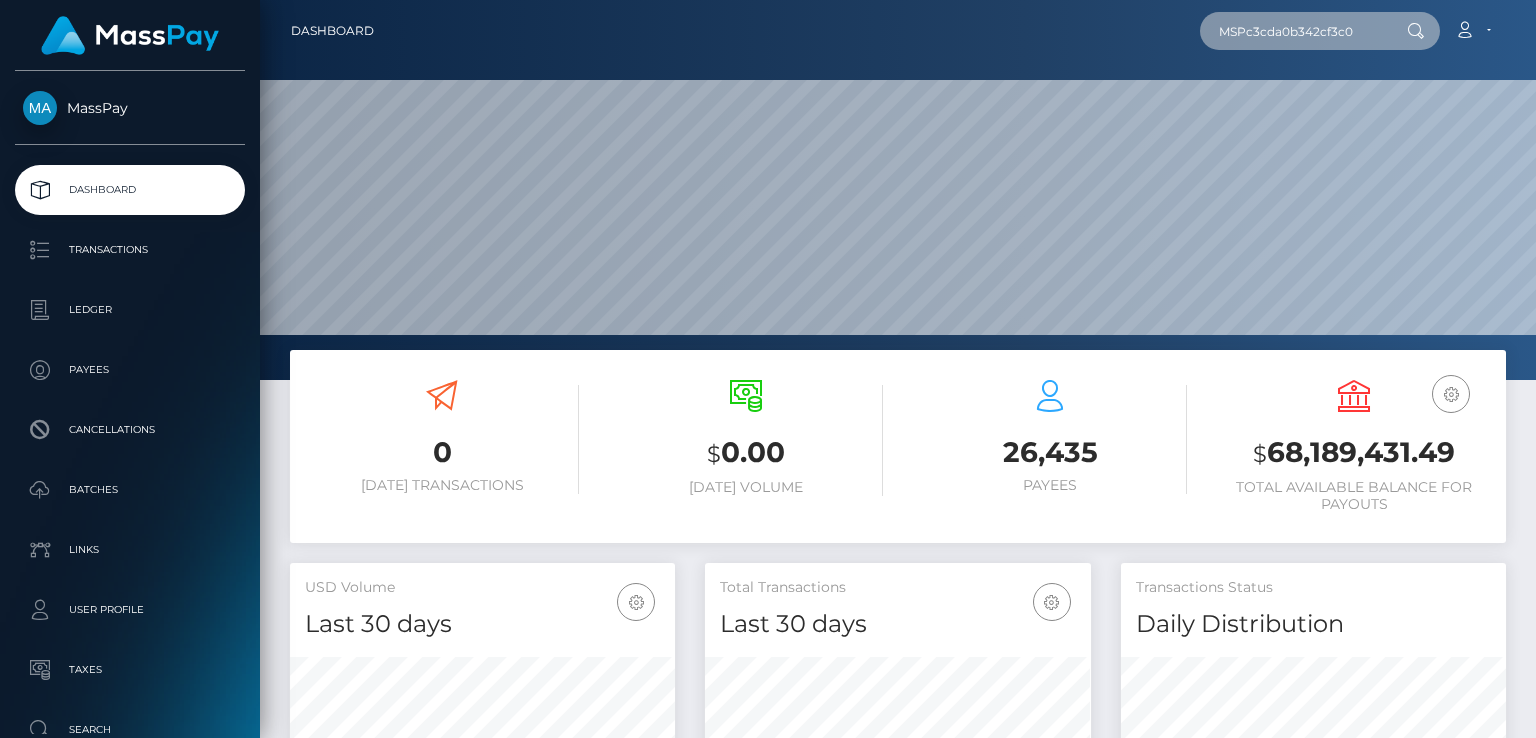 type on "MSPc3cda0b342cf3c0" 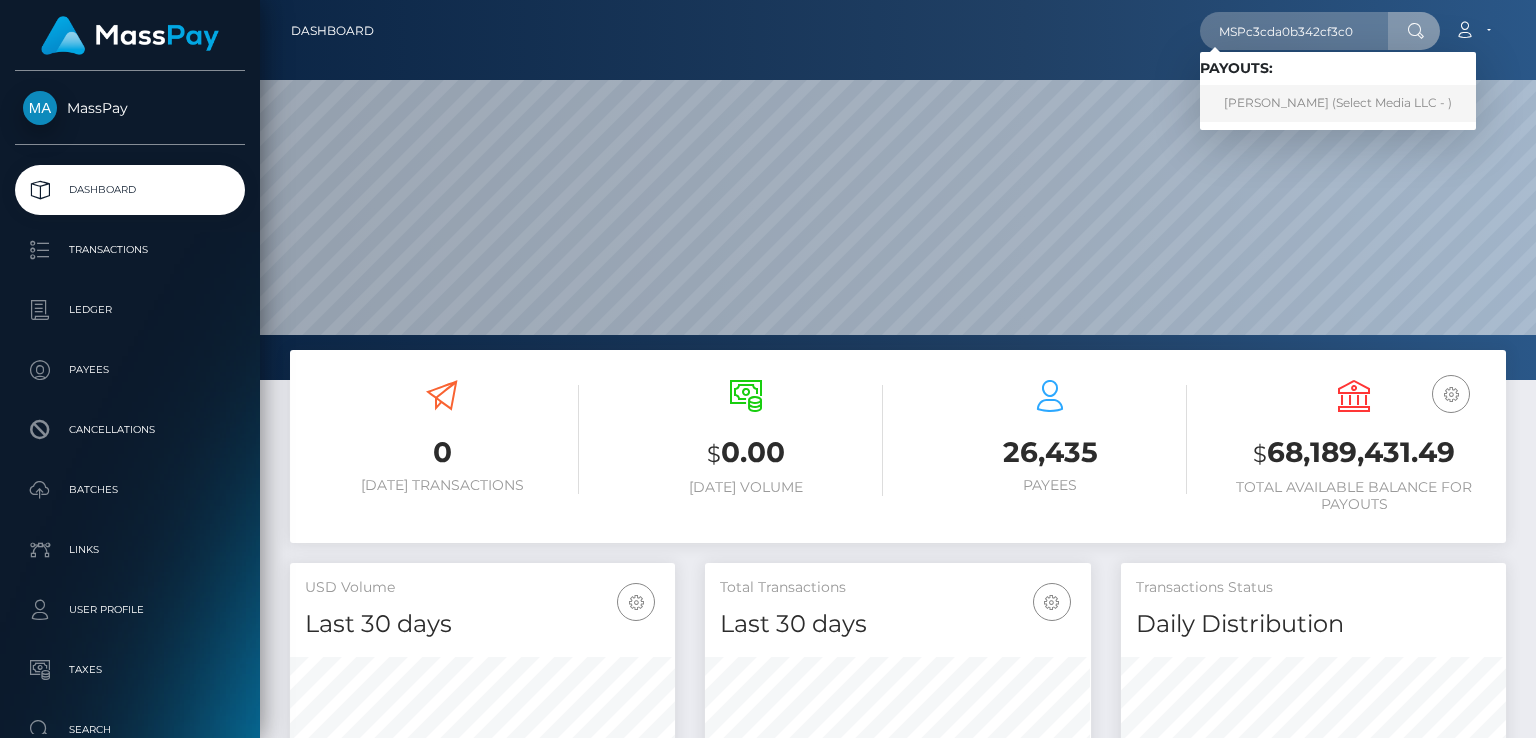 click on "Julisa  Silvestre Olivares  (Select Media LLC - )" at bounding box center (1338, 103) 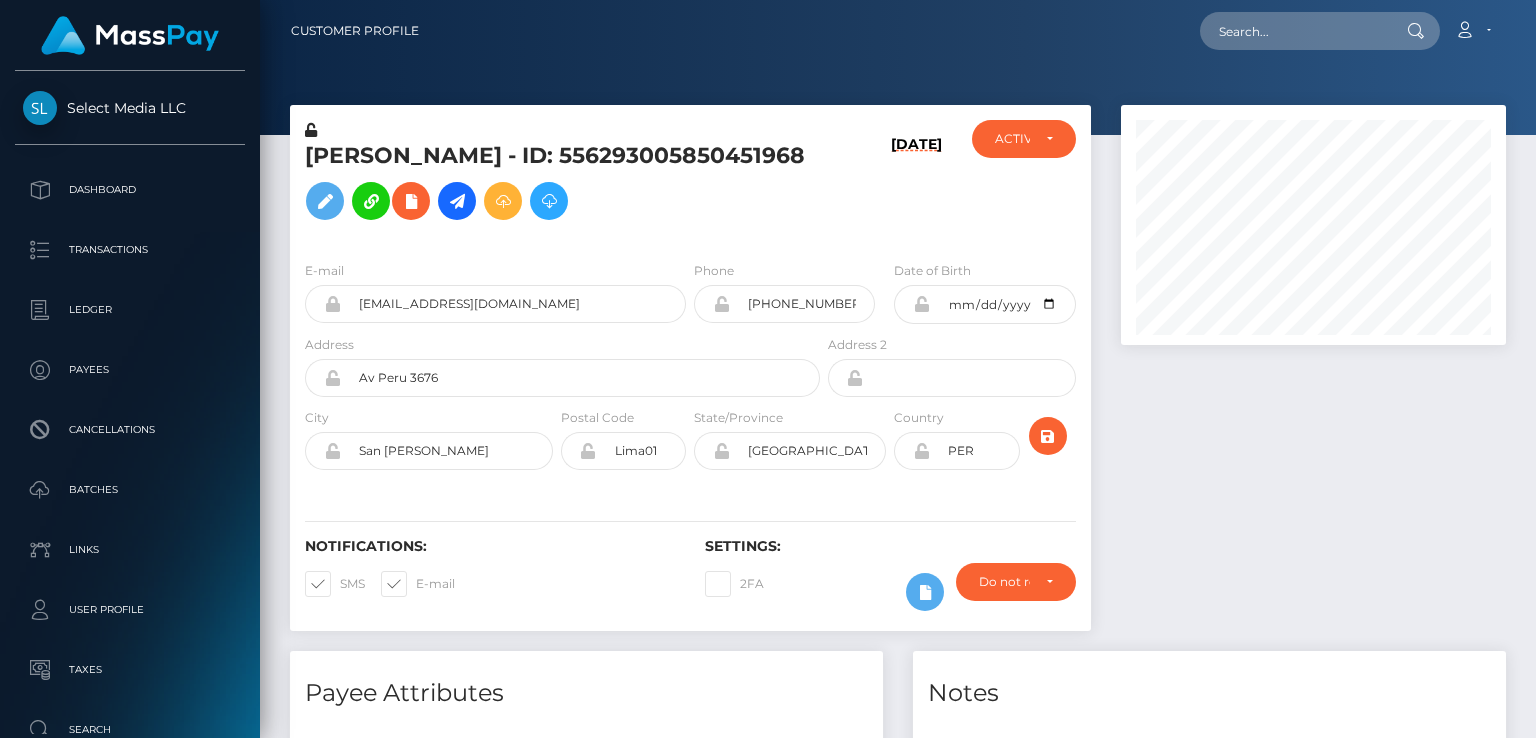 scroll, scrollTop: 0, scrollLeft: 0, axis: both 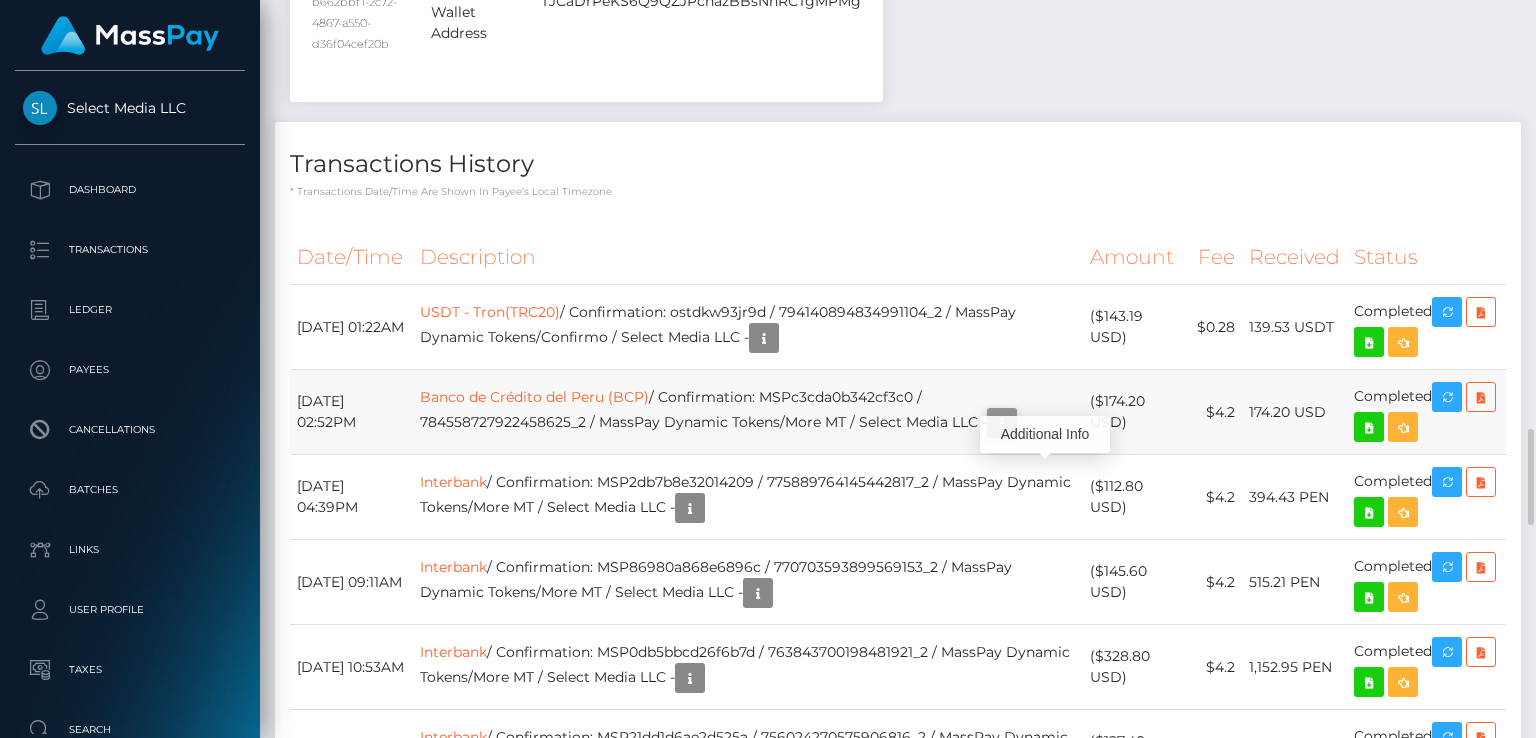click at bounding box center [1002, 423] 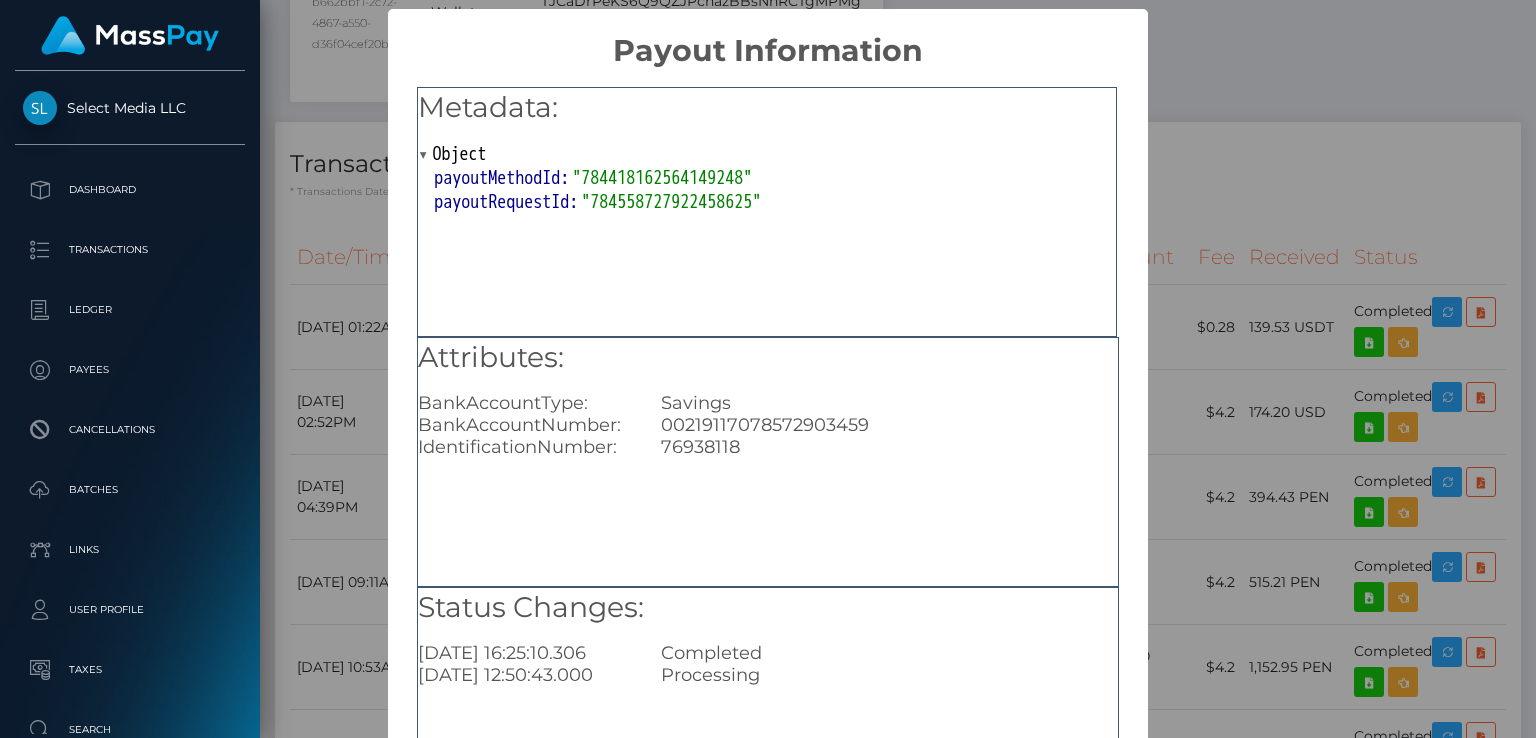 click on "× Payout Information Metadata: Object payoutMethodId: "784418162564149248" payoutRequestId: "784558727922458625" Attributes: BankAccountType: Savings BankAccountNumber: 00219117078572903459 IdentificationNumber: 76938118 Status Changes: 2025-05-29 16:25:10.306 Completed 2025-05-29 12:50:43.000 Processing OK No Cancel" at bounding box center [768, 369] 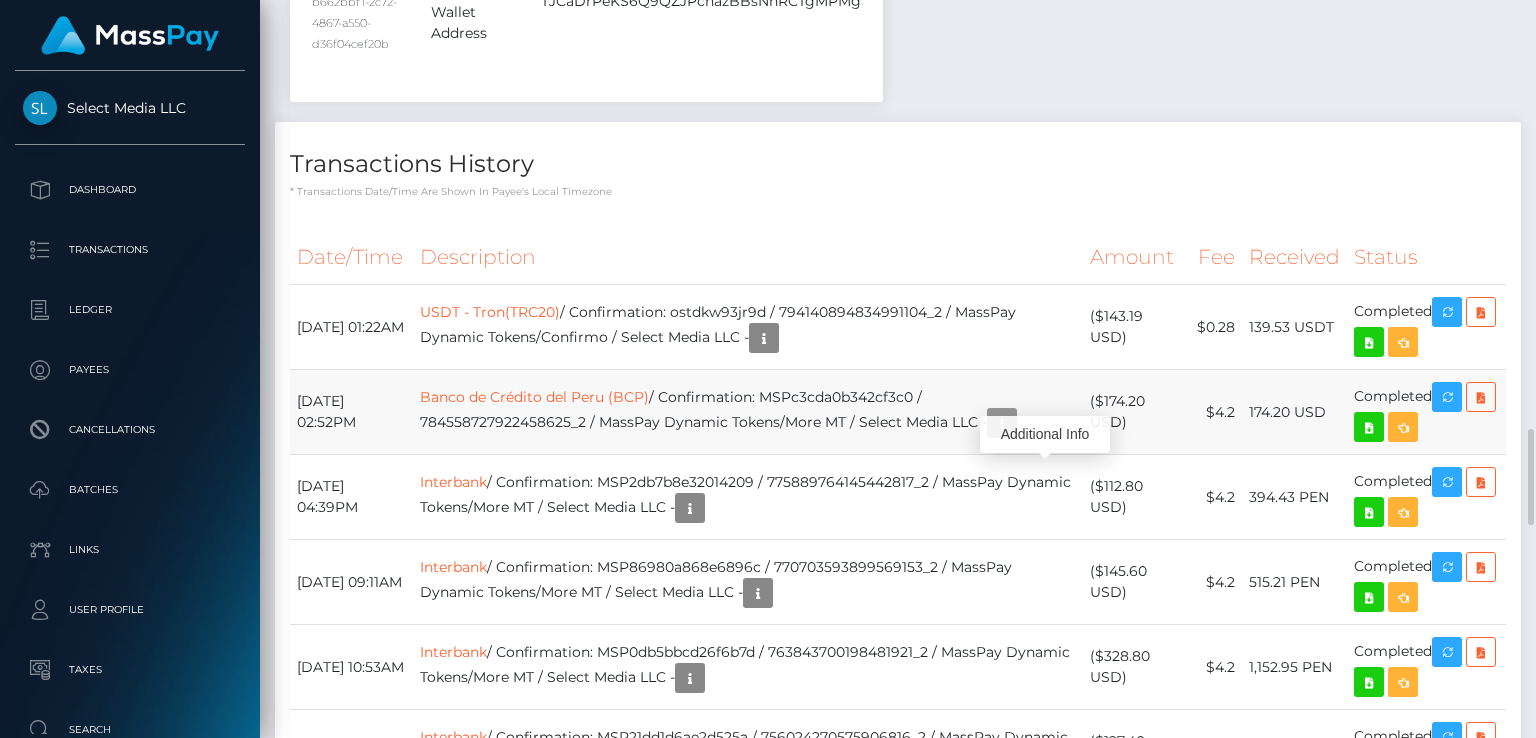 scroll, scrollTop: 240, scrollLeft: 384, axis: both 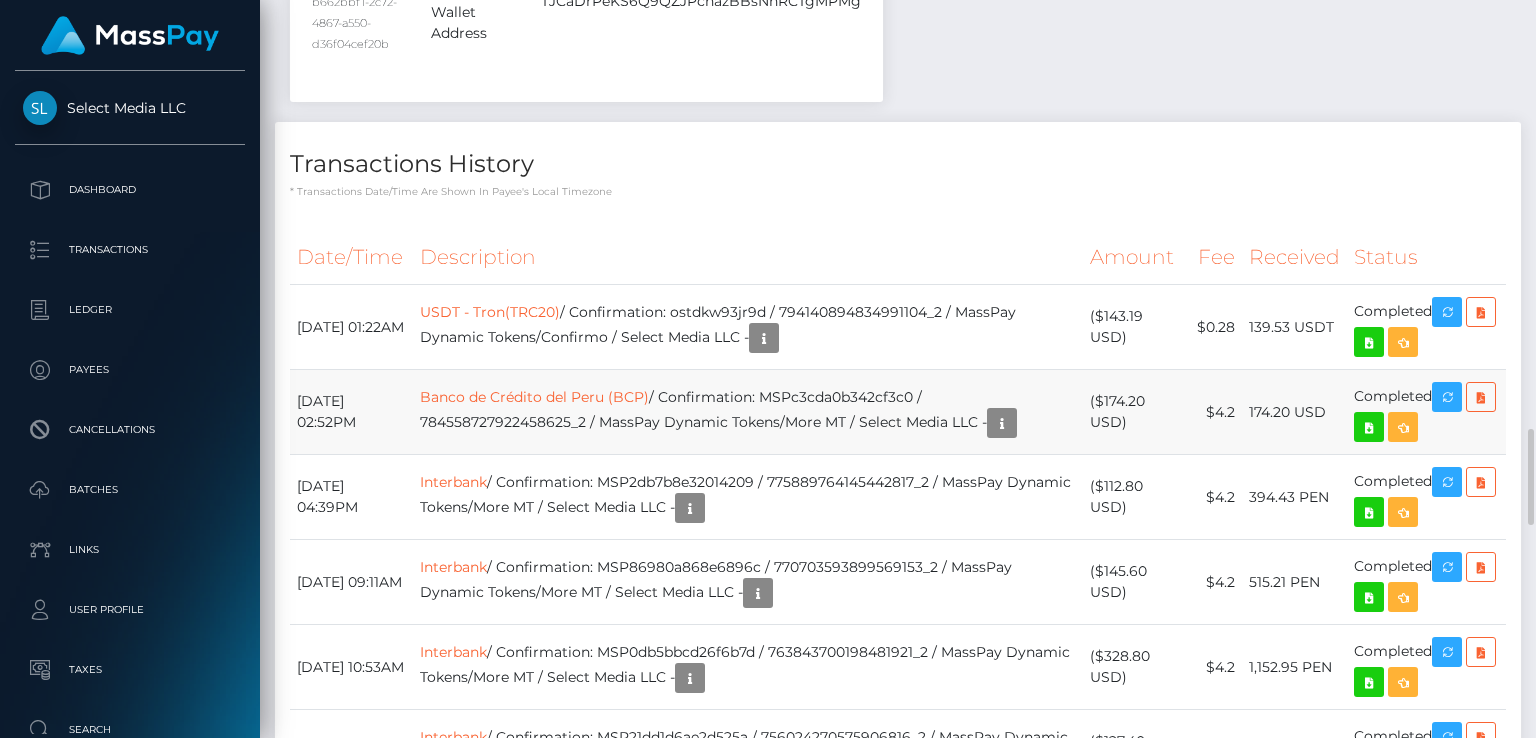 click on "Banco de Crédito del Peru (BCP)  / Confirmation: MSPc3cda0b342cf3c0 / 784558727922458625_2  / MassPay Dynamic Tokens/More MT / Select Media LLC -" at bounding box center [748, 412] 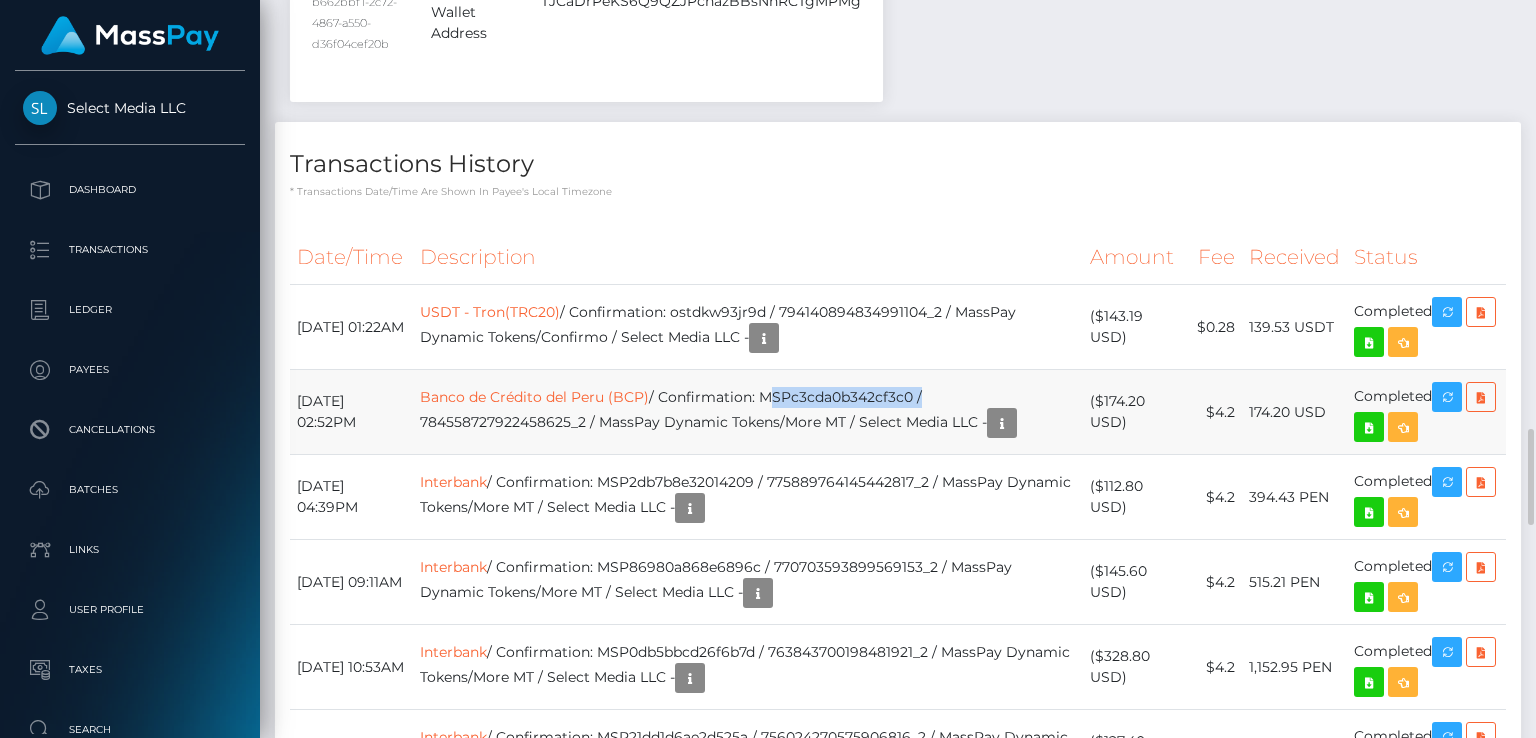 click on "Banco de Crédito del Peru (BCP)  / Confirmation: MSPc3cda0b342cf3c0 / 784558727922458625_2  / MassPay Dynamic Tokens/More MT / Select Media LLC -" at bounding box center (748, 412) 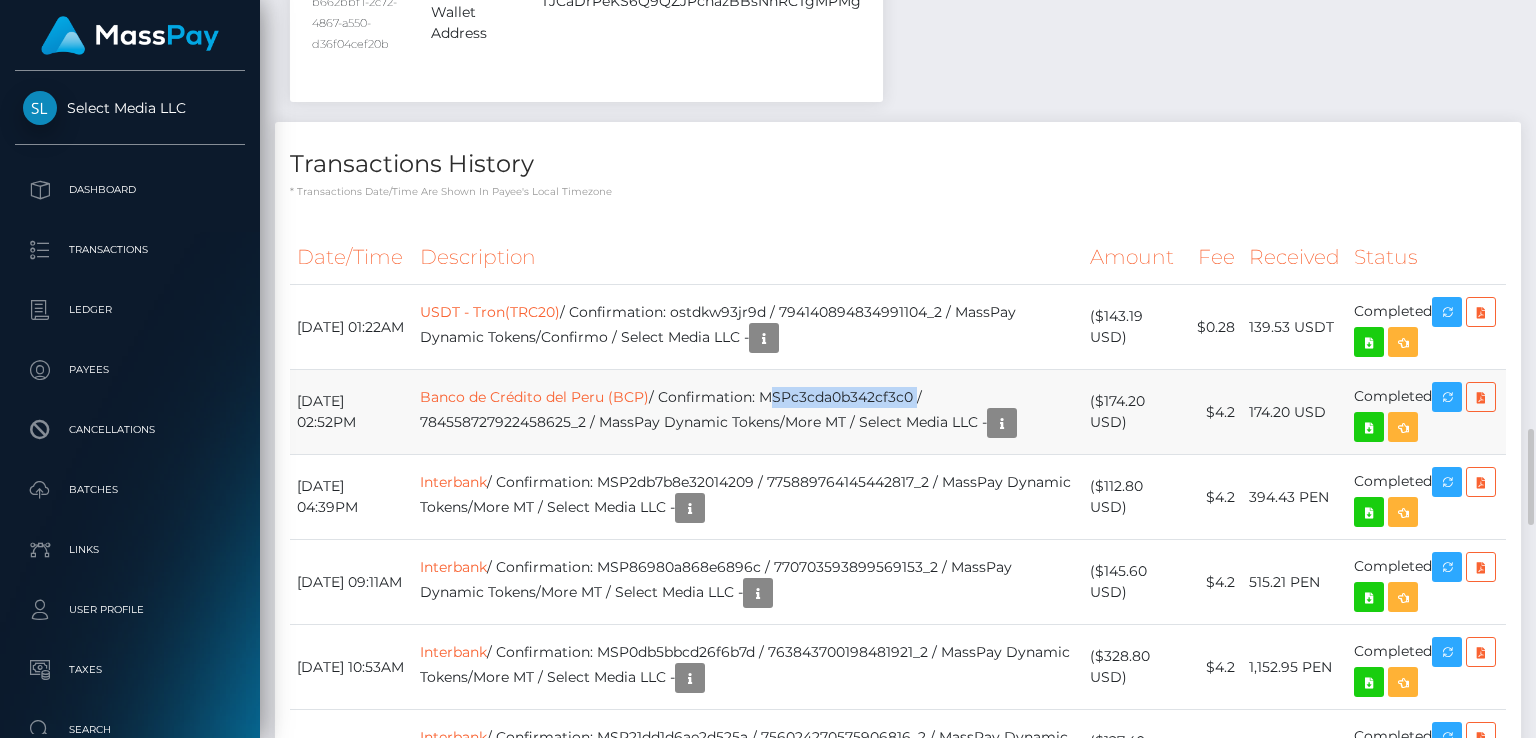 click on "Banco de Crédito del Peru (BCP)  / Confirmation: MSPc3cda0b342cf3c0 / 784558727922458625_2  / MassPay Dynamic Tokens/More MT / Select Media LLC -" at bounding box center [748, 412] 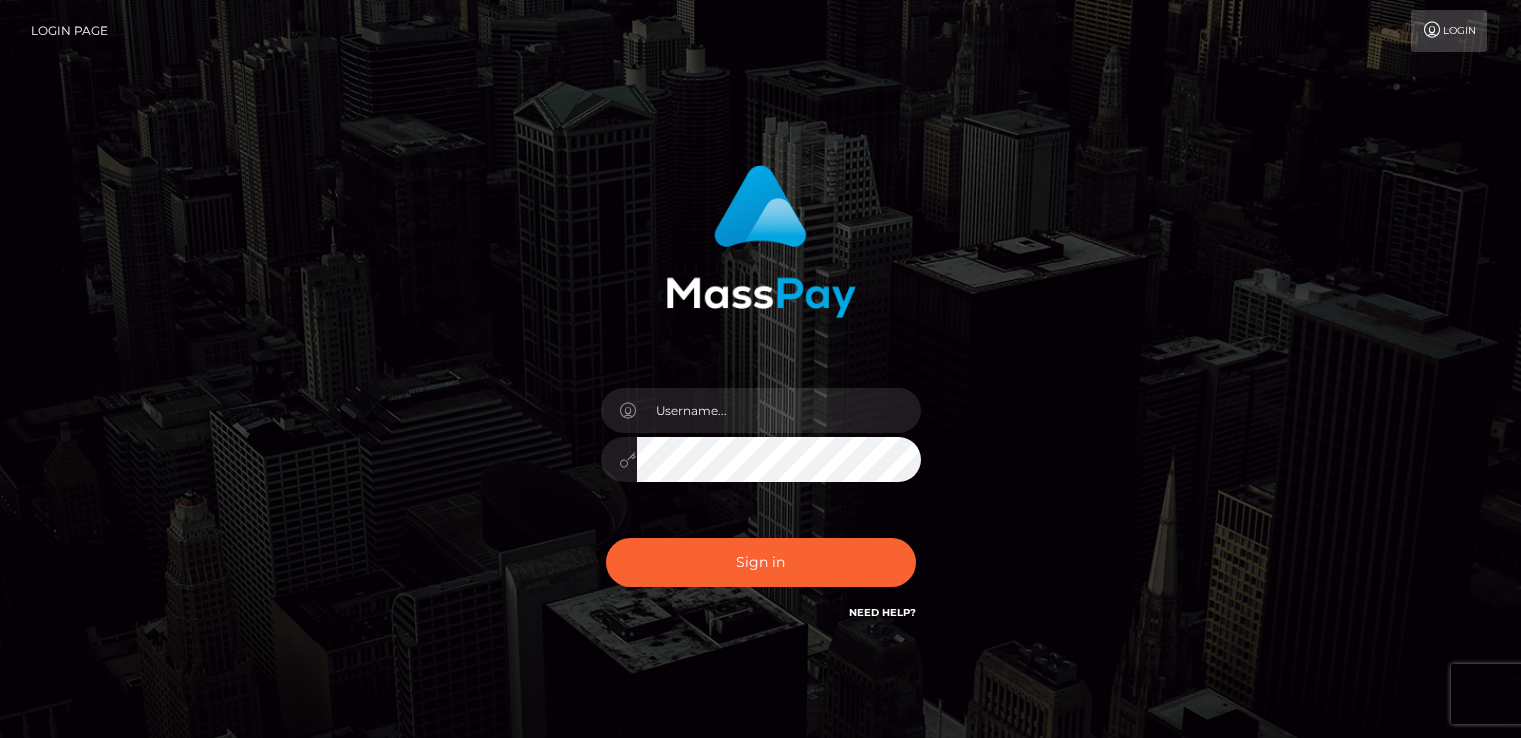 scroll, scrollTop: 0, scrollLeft: 0, axis: both 